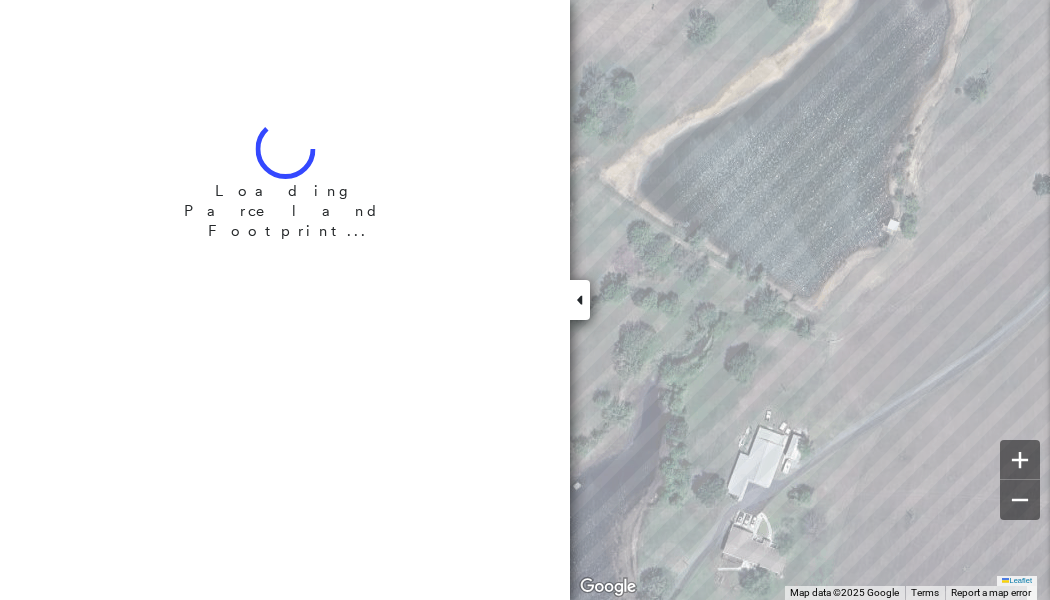 scroll, scrollTop: 0, scrollLeft: 0, axis: both 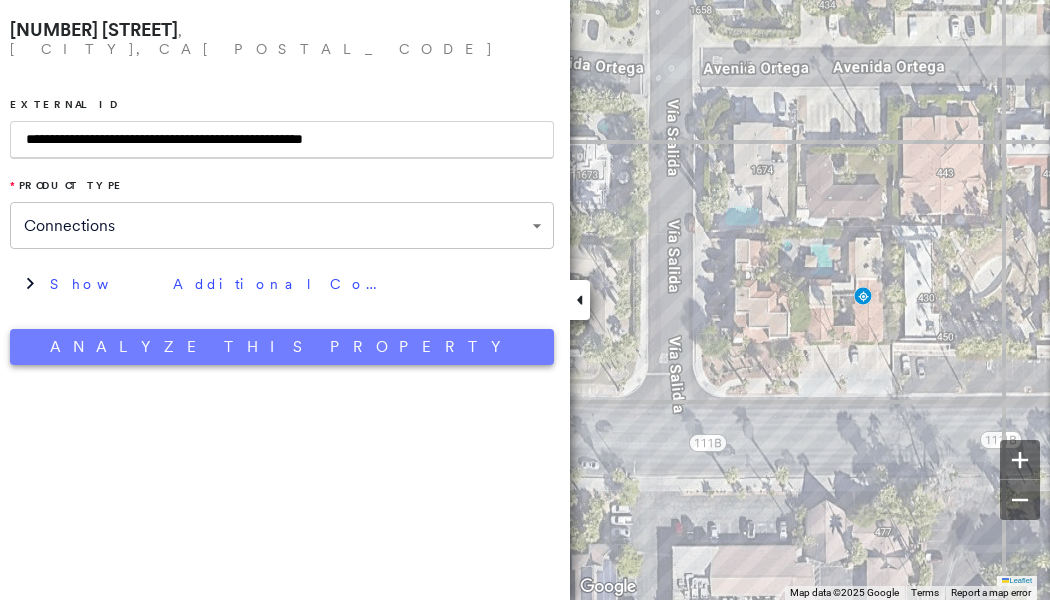 click on "Analyze This Property" at bounding box center [282, 347] 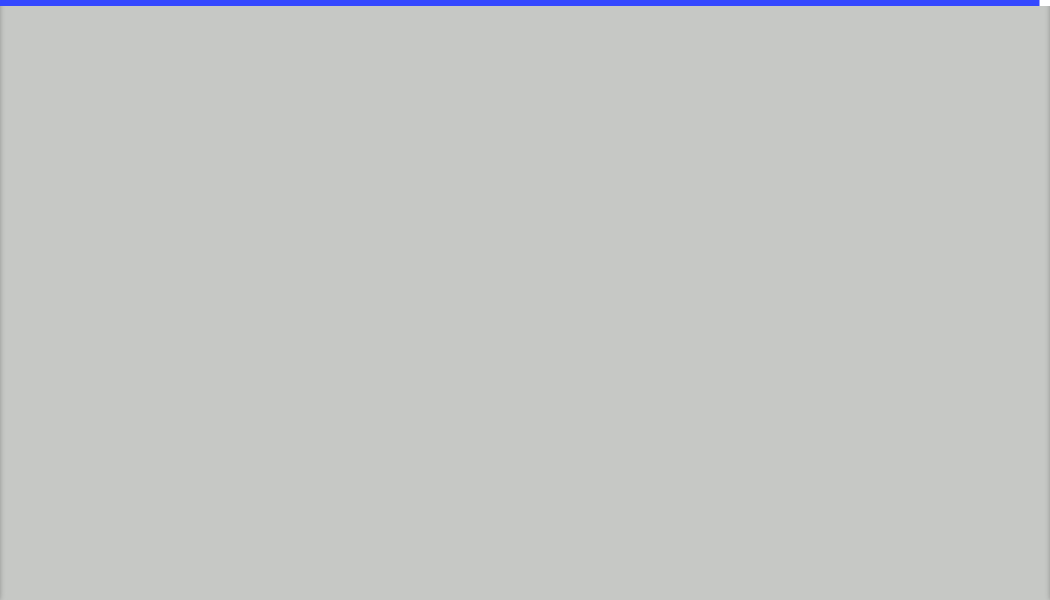 scroll, scrollTop: 0, scrollLeft: 0, axis: both 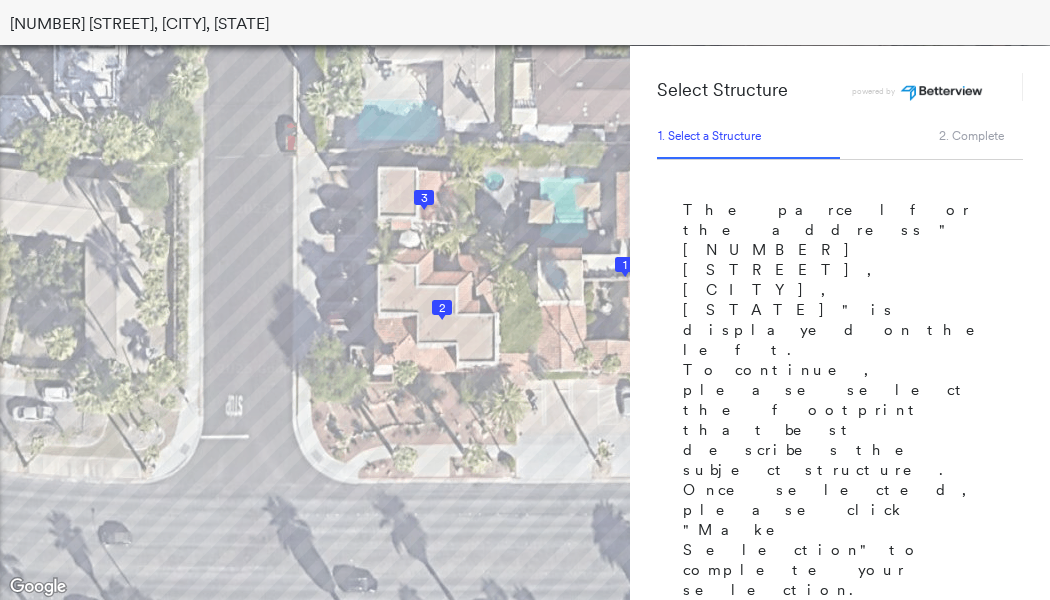 click on "1" at bounding box center [625, 265] 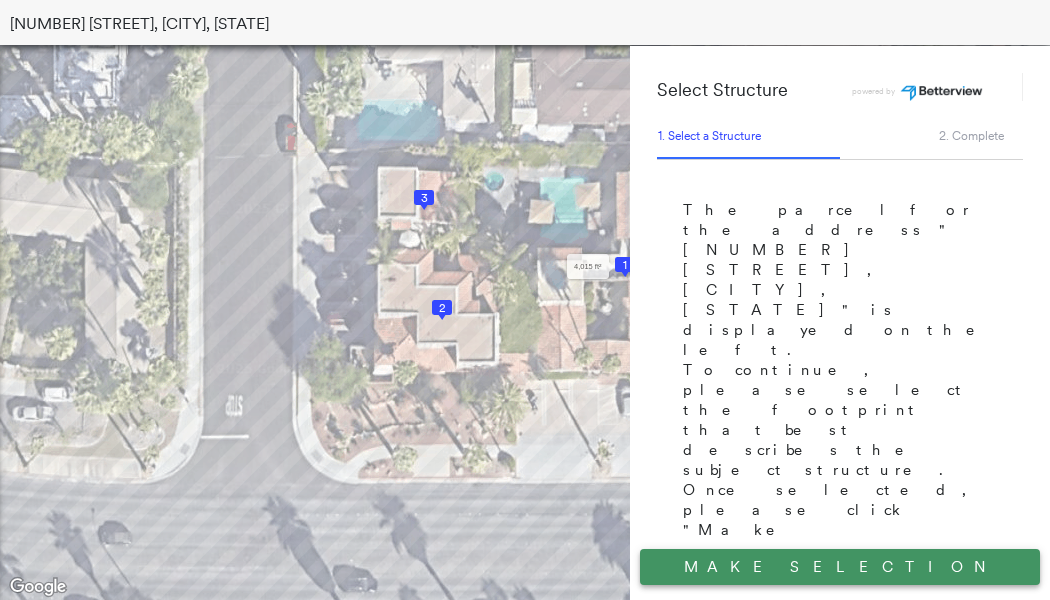 click on "Make Selection" at bounding box center (840, 567) 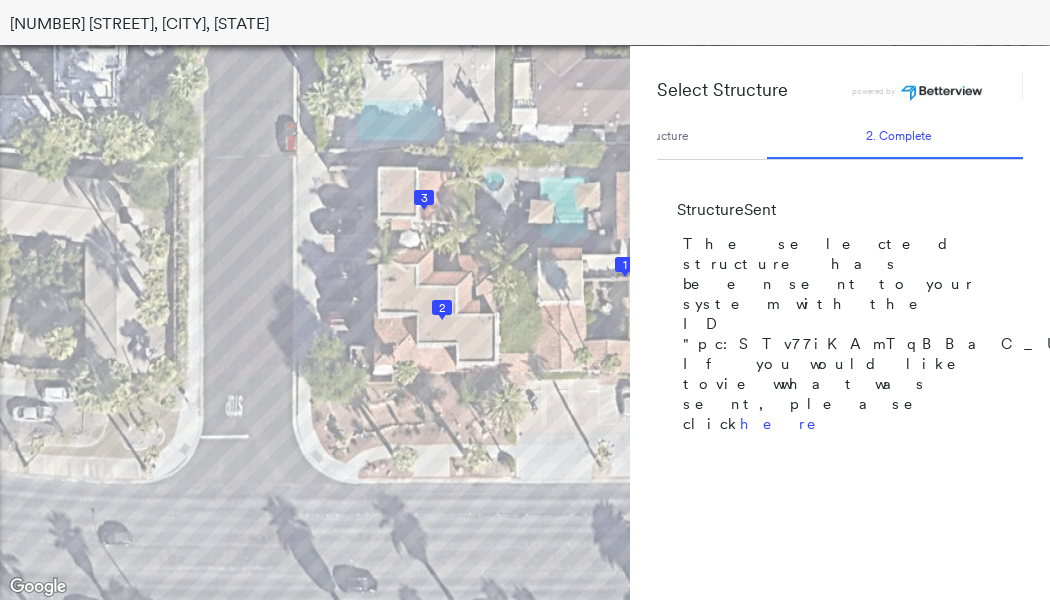 scroll, scrollTop: 0, scrollLeft: 78, axis: horizontal 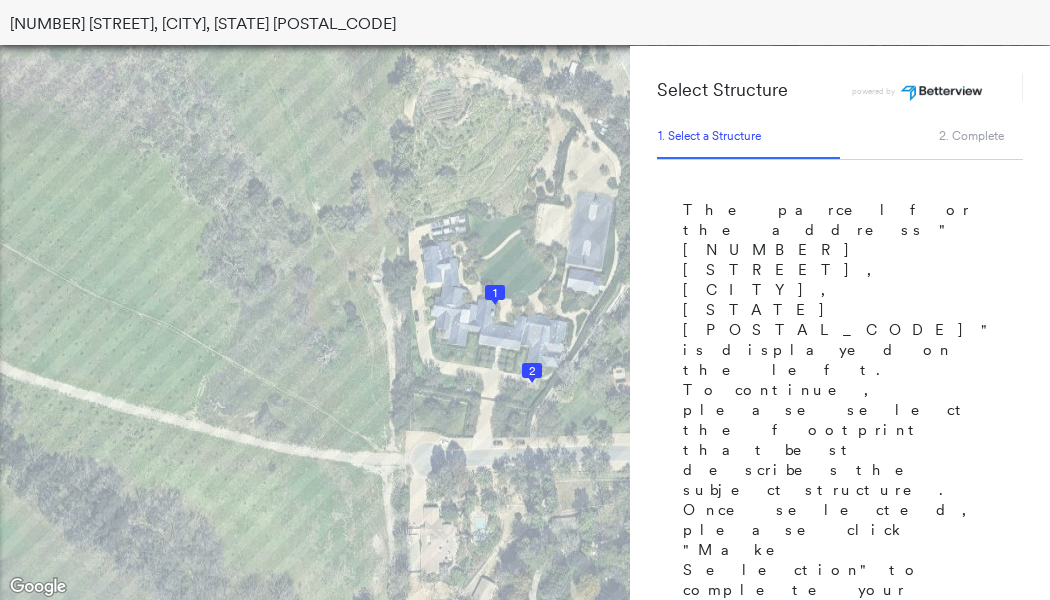 click on "1" at bounding box center (495, 293) 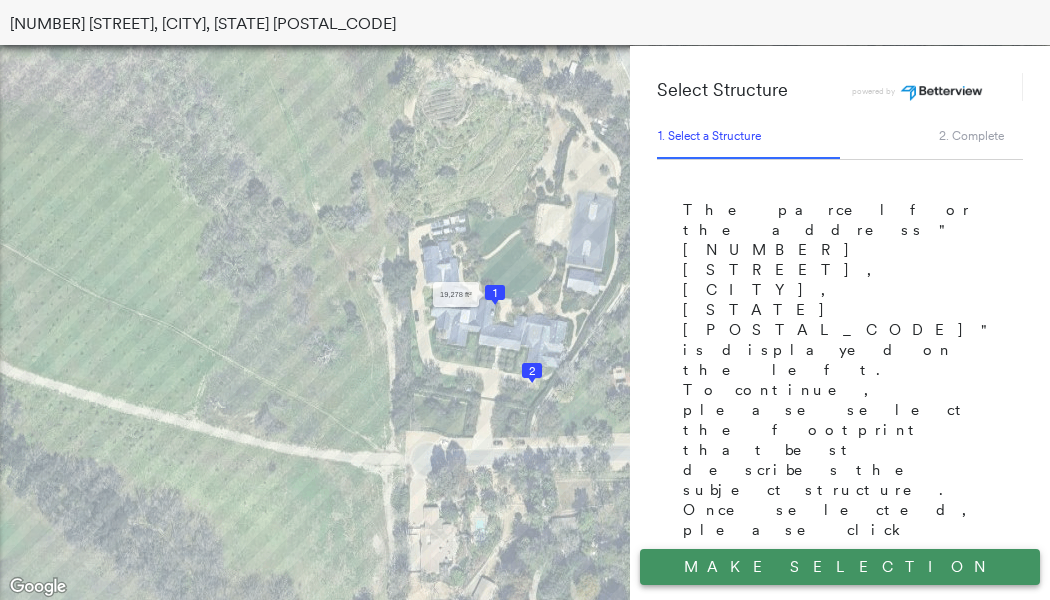 click on "Make Selection" at bounding box center [840, 567] 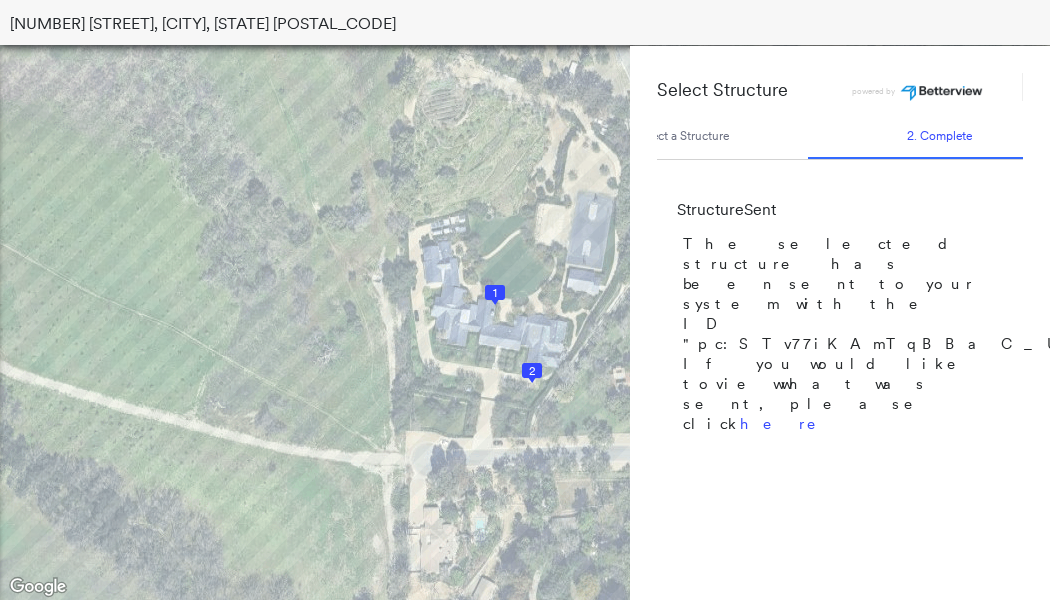 scroll, scrollTop: 0, scrollLeft: 73, axis: horizontal 